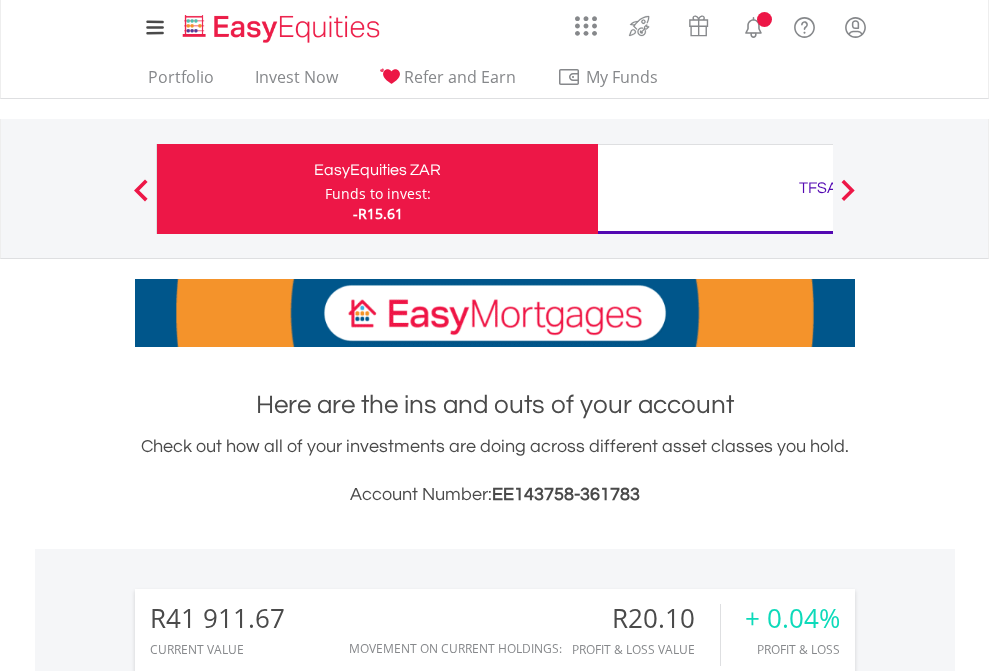 scroll, scrollTop: 0, scrollLeft: 0, axis: both 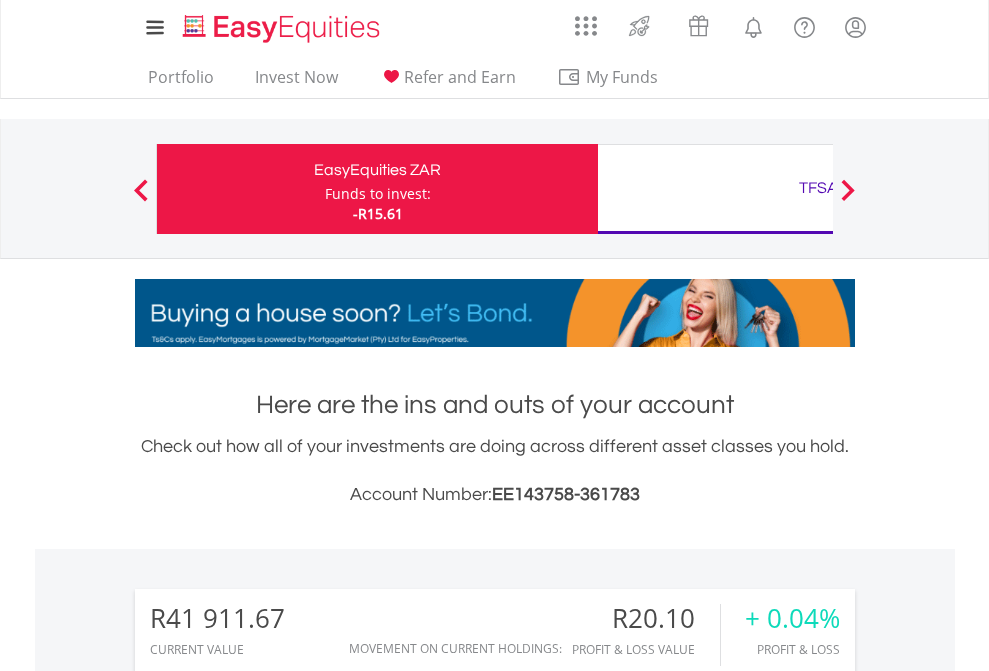 click on "Funds to invest:" at bounding box center (378, 194) 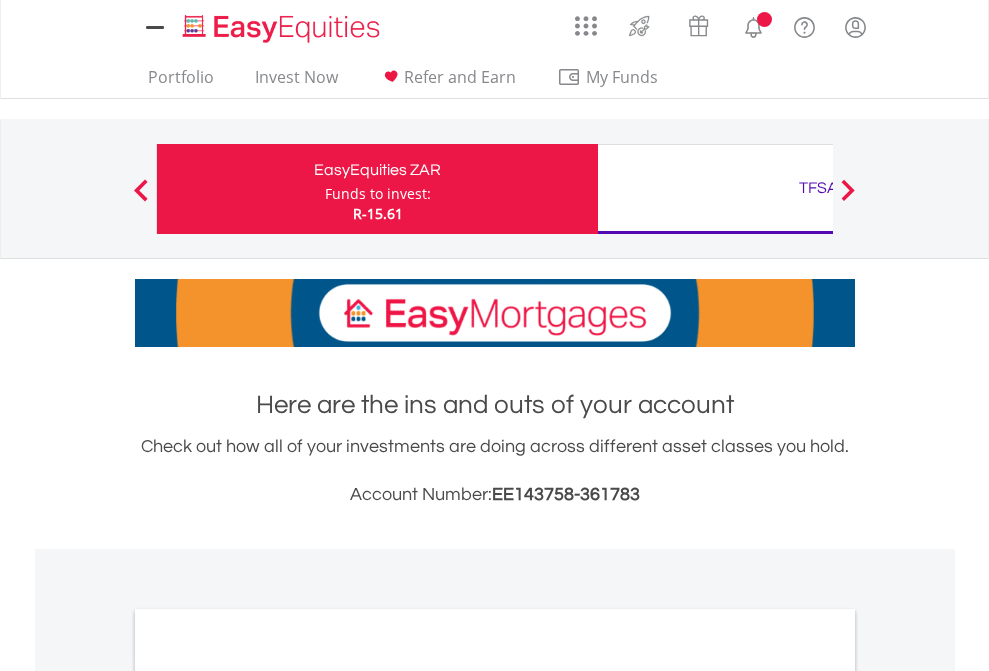 scroll, scrollTop: 0, scrollLeft: 0, axis: both 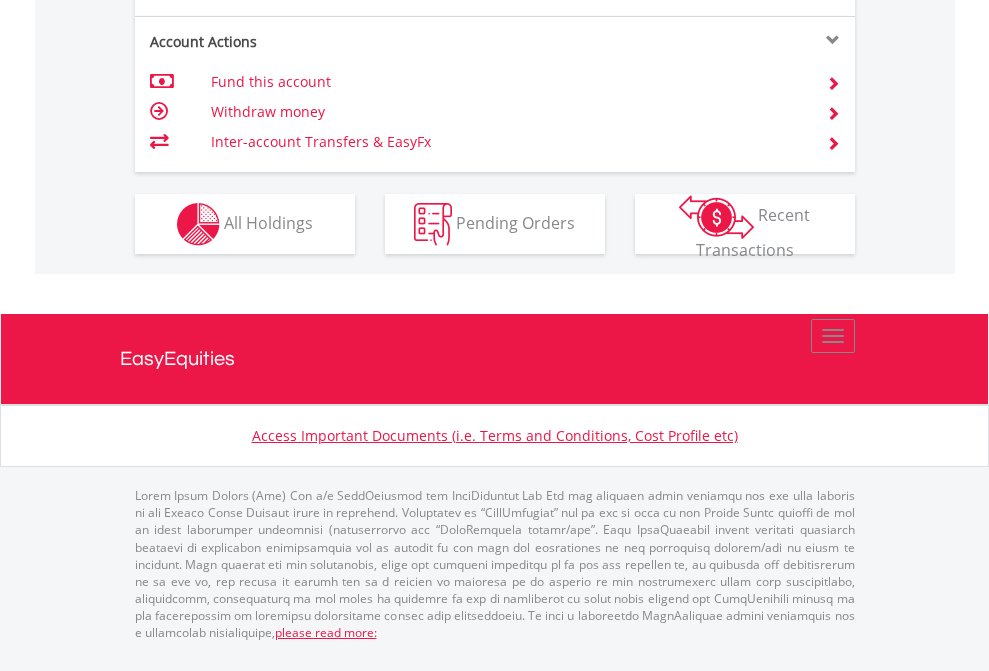 click on "Investment types" at bounding box center (706, -337) 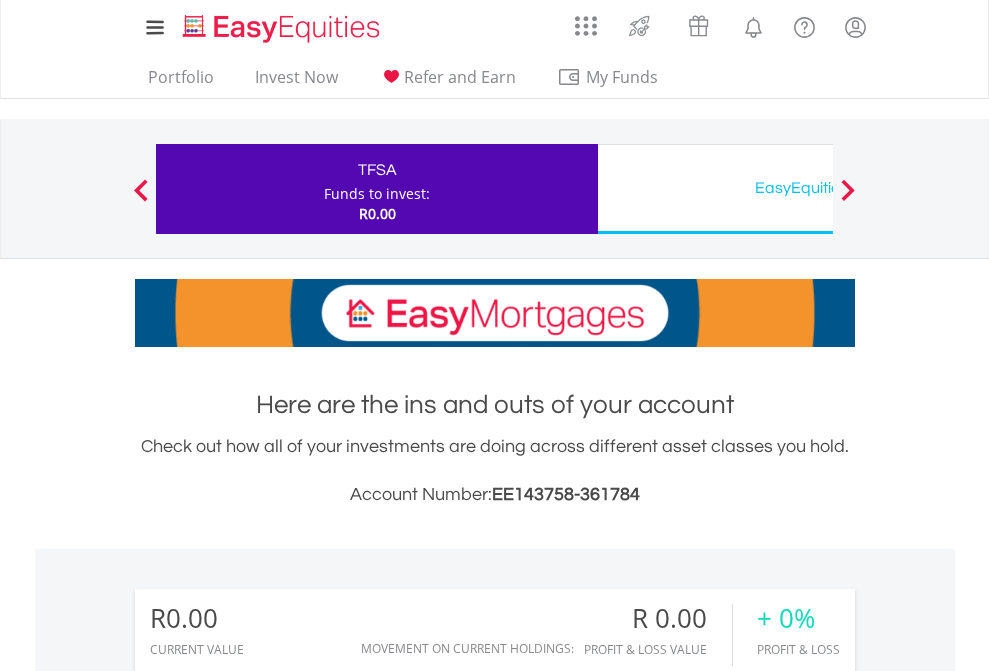 scroll, scrollTop: 671, scrollLeft: 0, axis: vertical 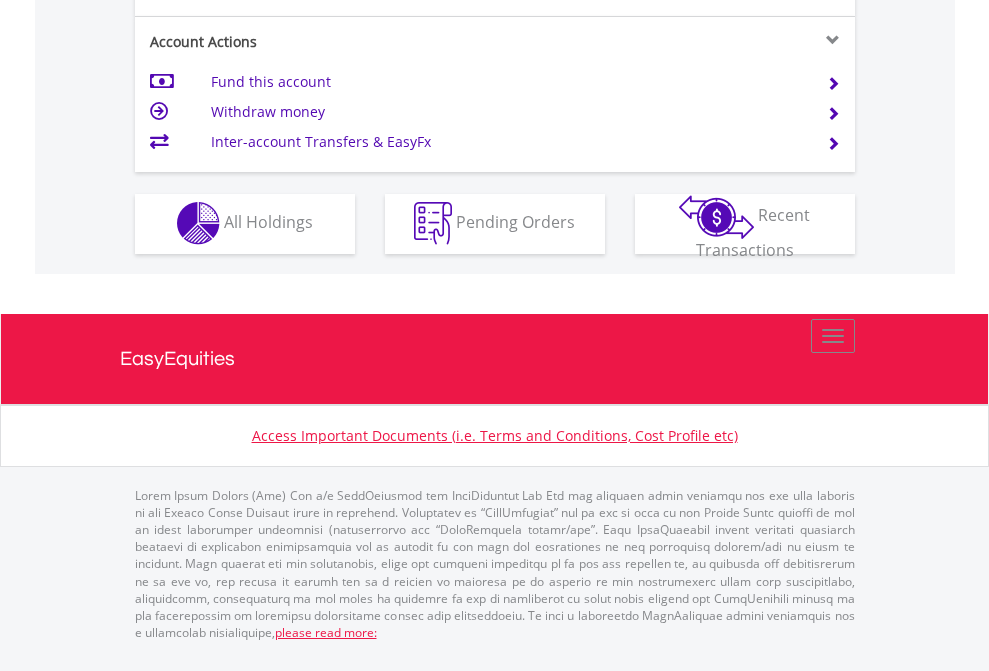 click on "Investment types" at bounding box center [706, -353] 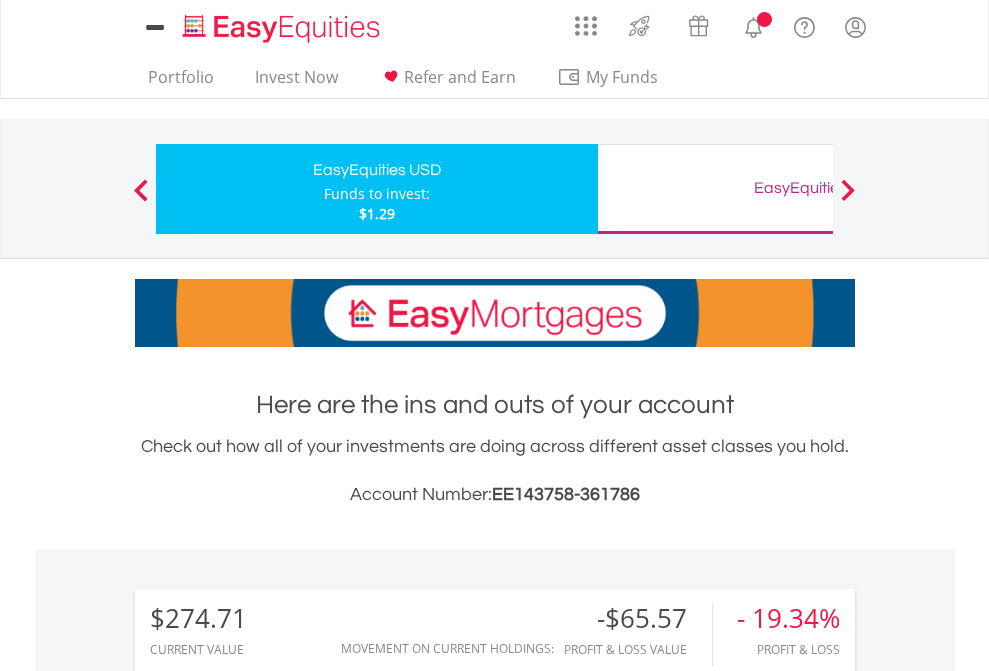 scroll, scrollTop: 0, scrollLeft: 0, axis: both 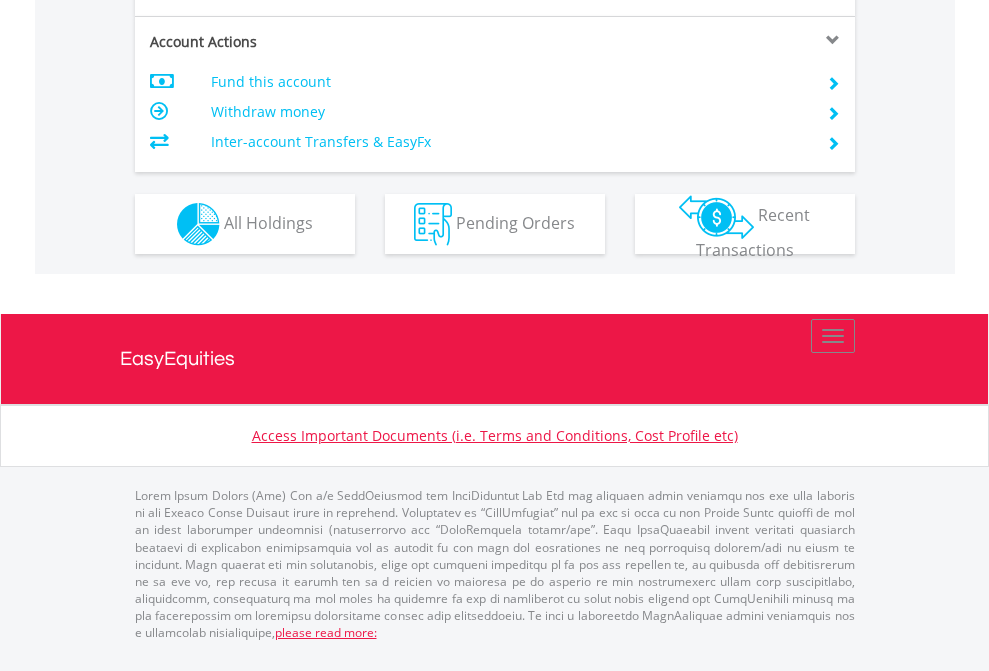 click on "Investment types" at bounding box center [706, -337] 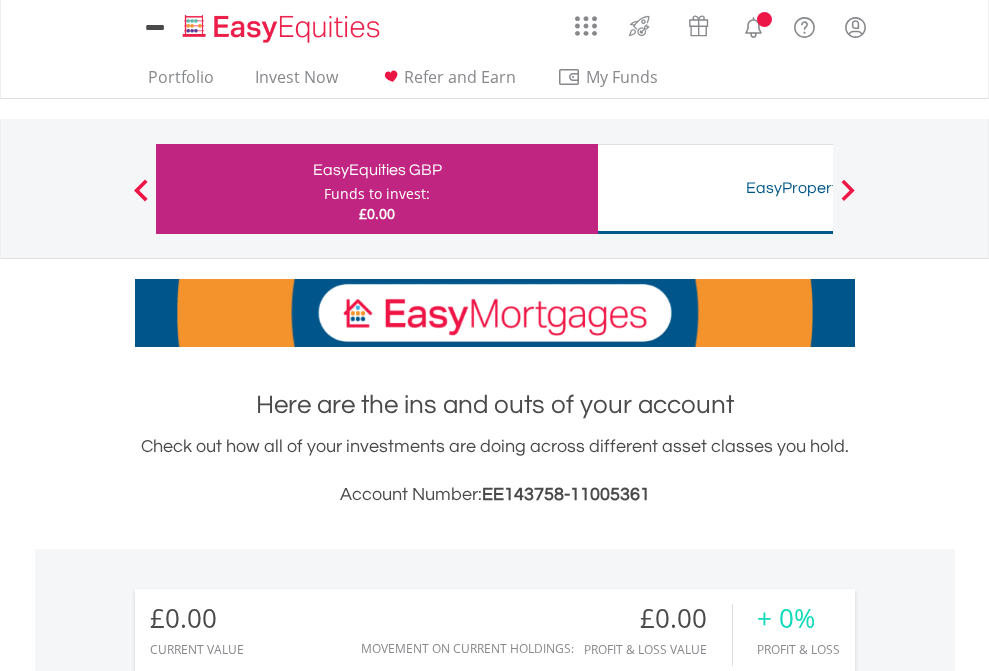 scroll, scrollTop: 0, scrollLeft: 0, axis: both 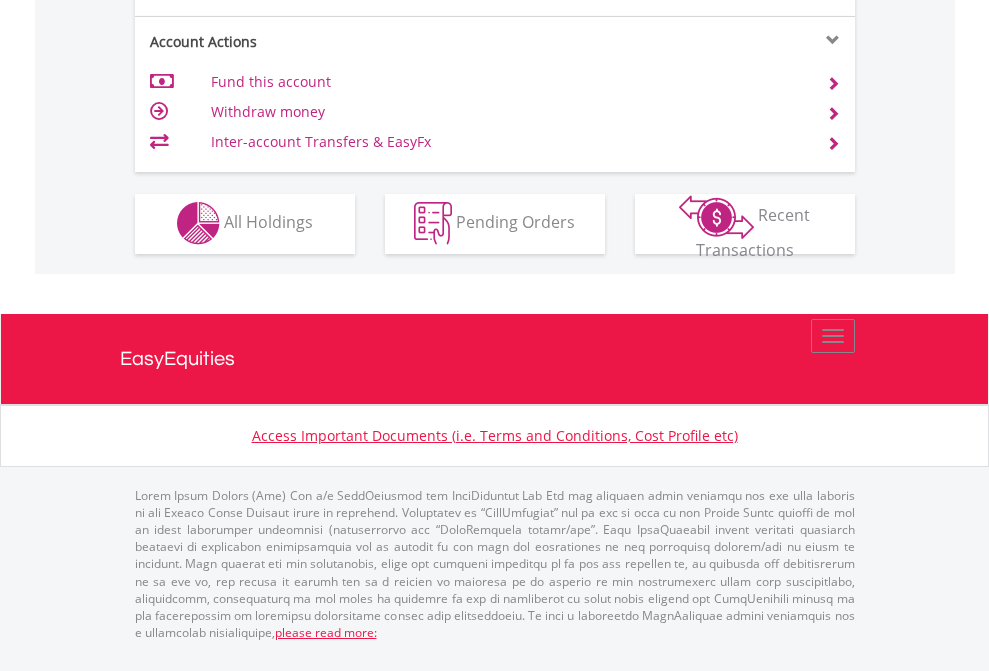 click on "Investment types" at bounding box center [706, -353] 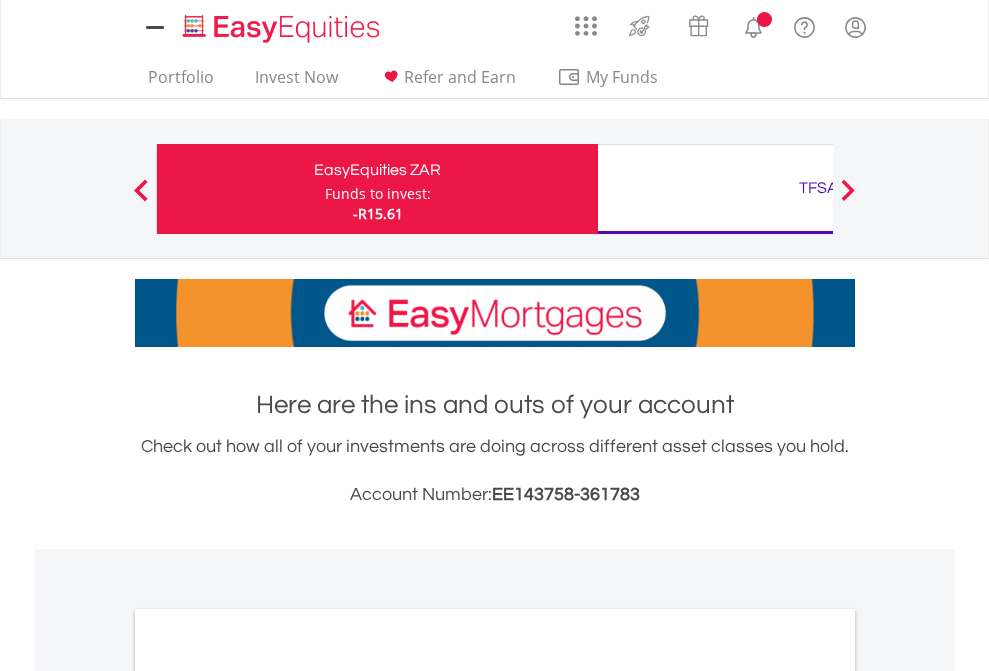 scroll, scrollTop: 0, scrollLeft: 0, axis: both 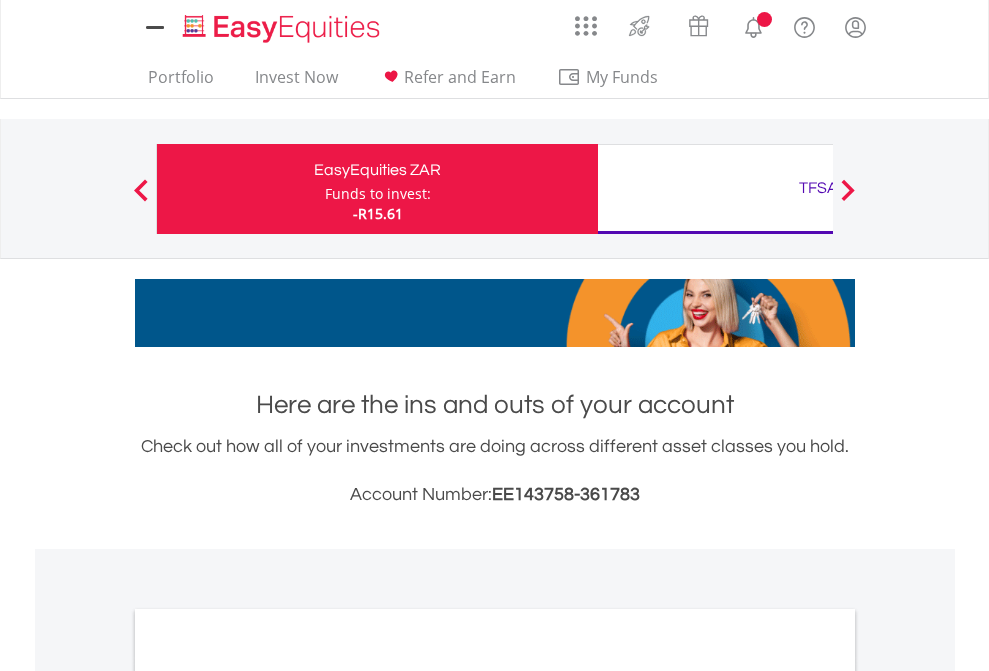 click on "All Holdings" at bounding box center (268, 1096) 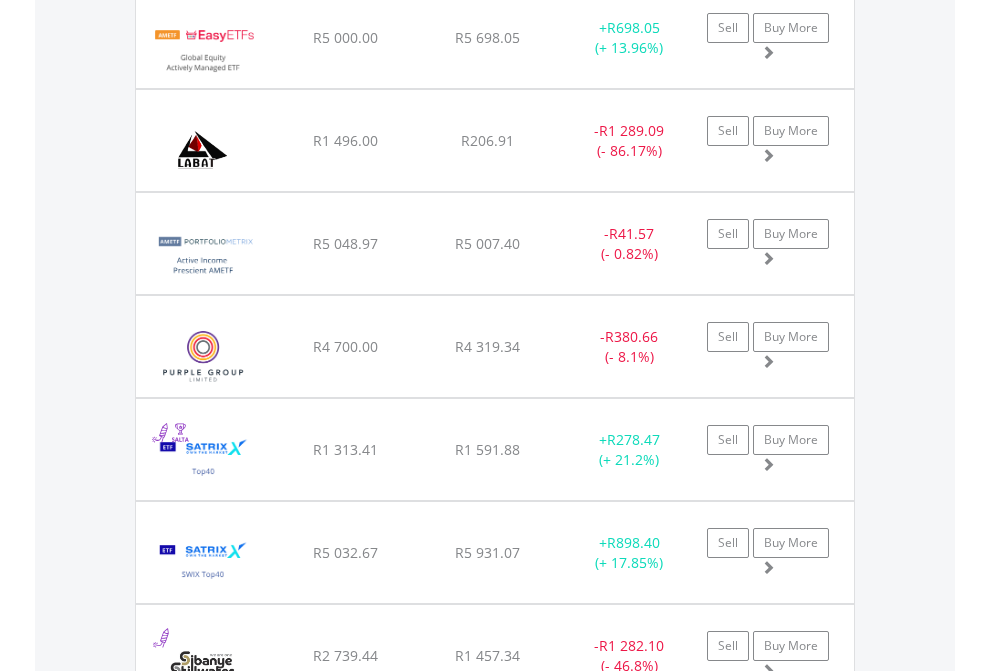 scroll, scrollTop: 2385, scrollLeft: 0, axis: vertical 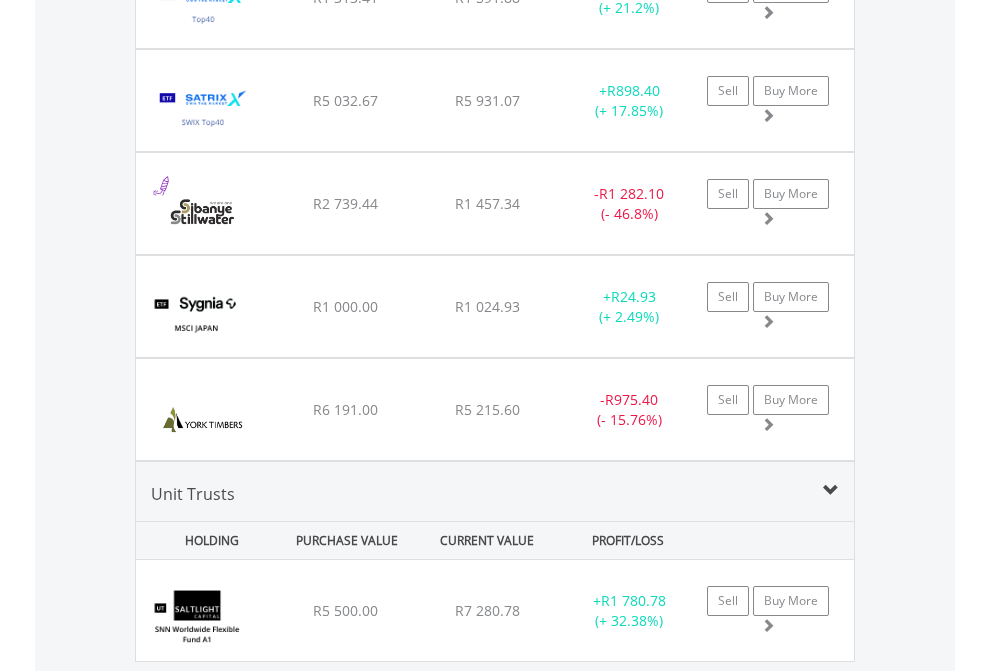 click on "TFSA" at bounding box center (818, -2197) 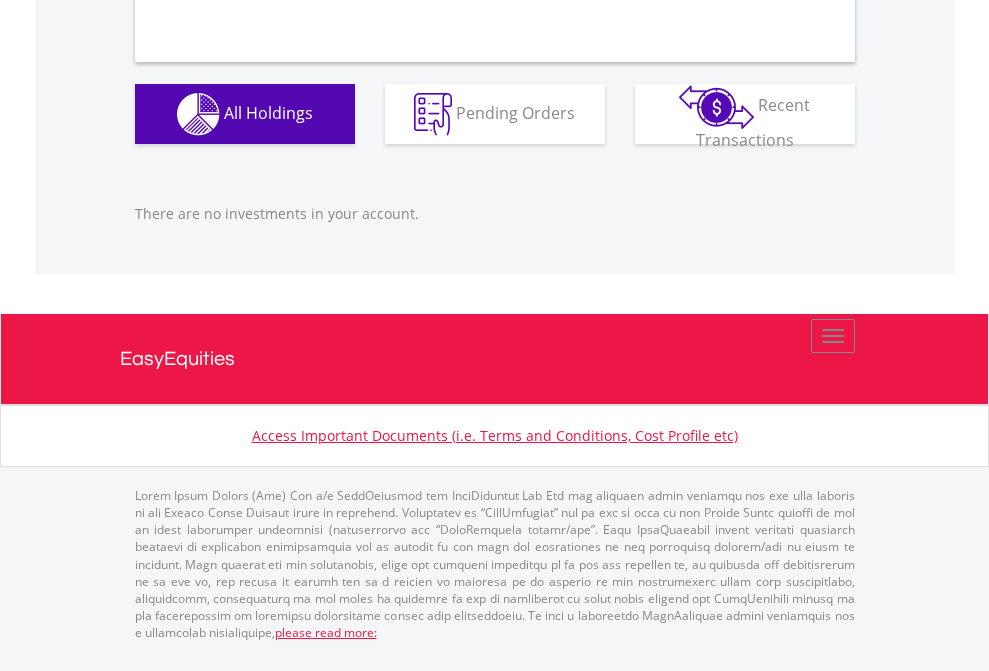 scroll, scrollTop: 1980, scrollLeft: 0, axis: vertical 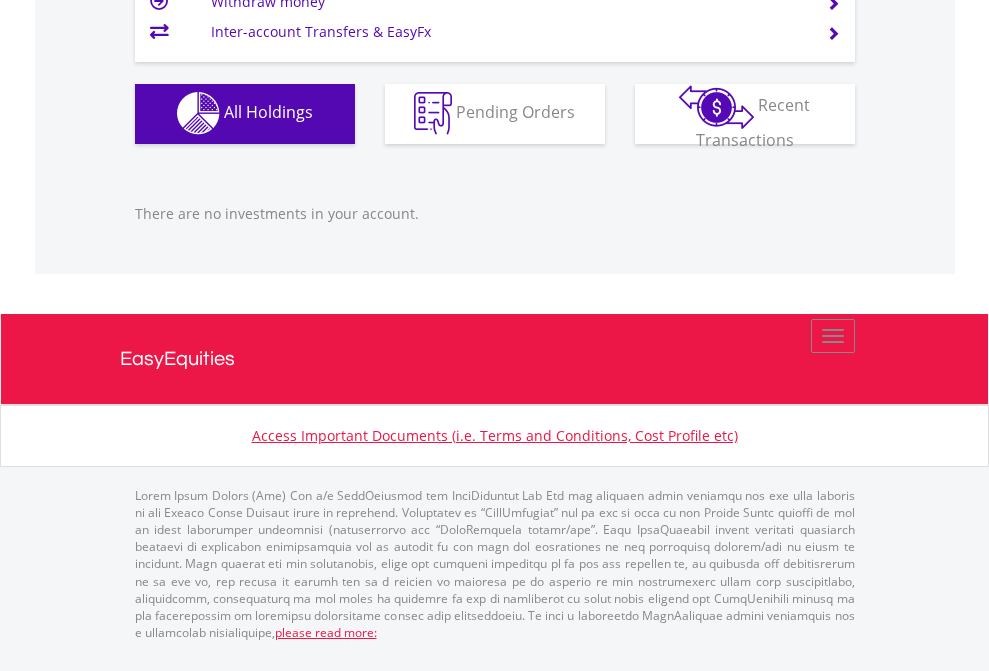 click on "EasyEquities USD" at bounding box center (818, -1142) 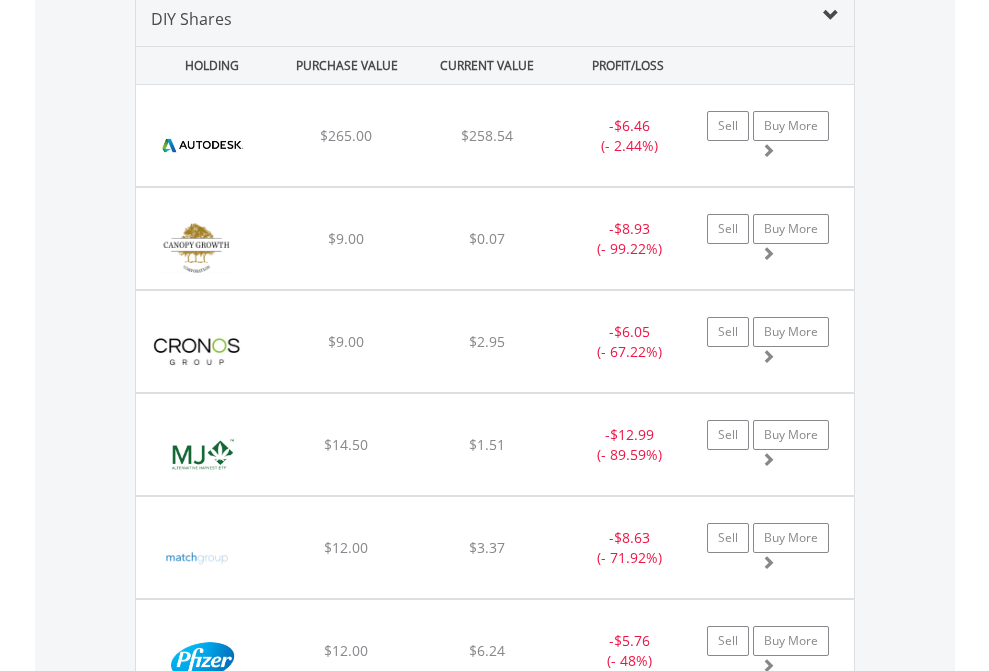 scroll, scrollTop: 1933, scrollLeft: 0, axis: vertical 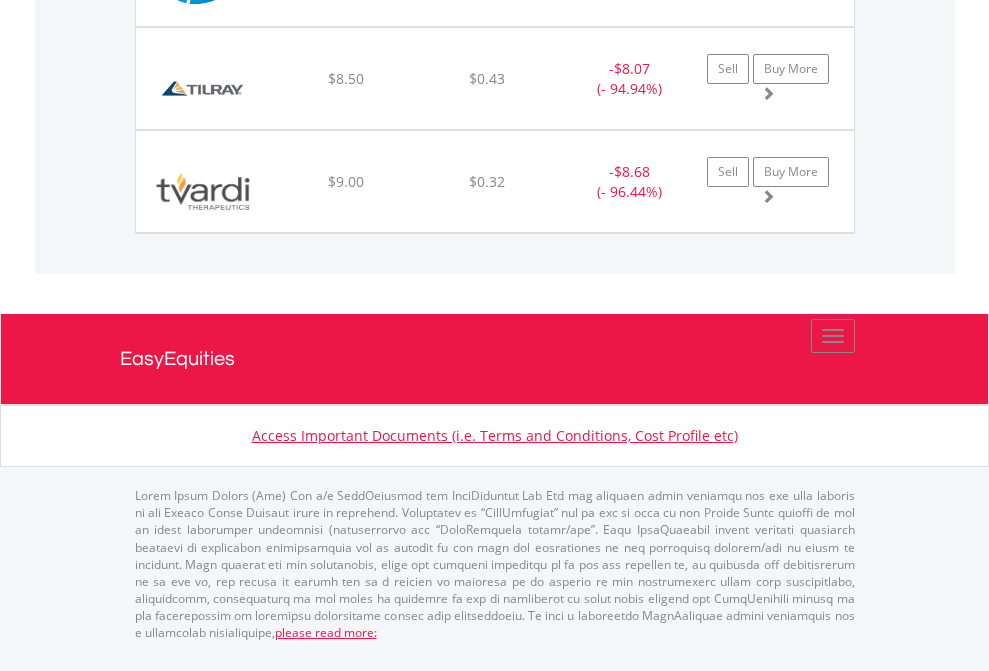 click on "EasyEquities GBP" at bounding box center (818, -1689) 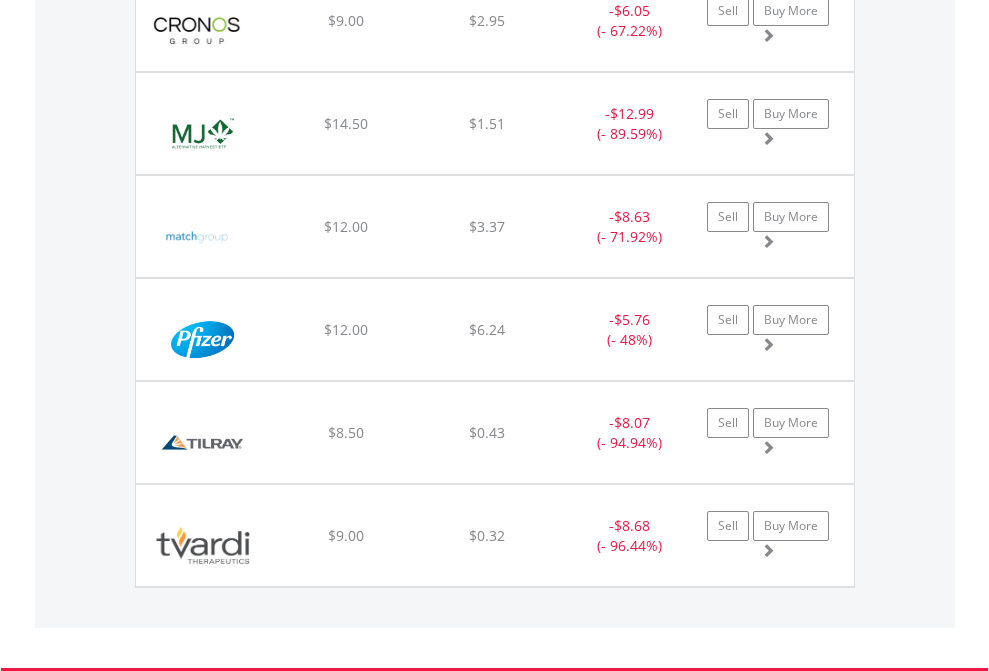 scroll, scrollTop: 144, scrollLeft: 0, axis: vertical 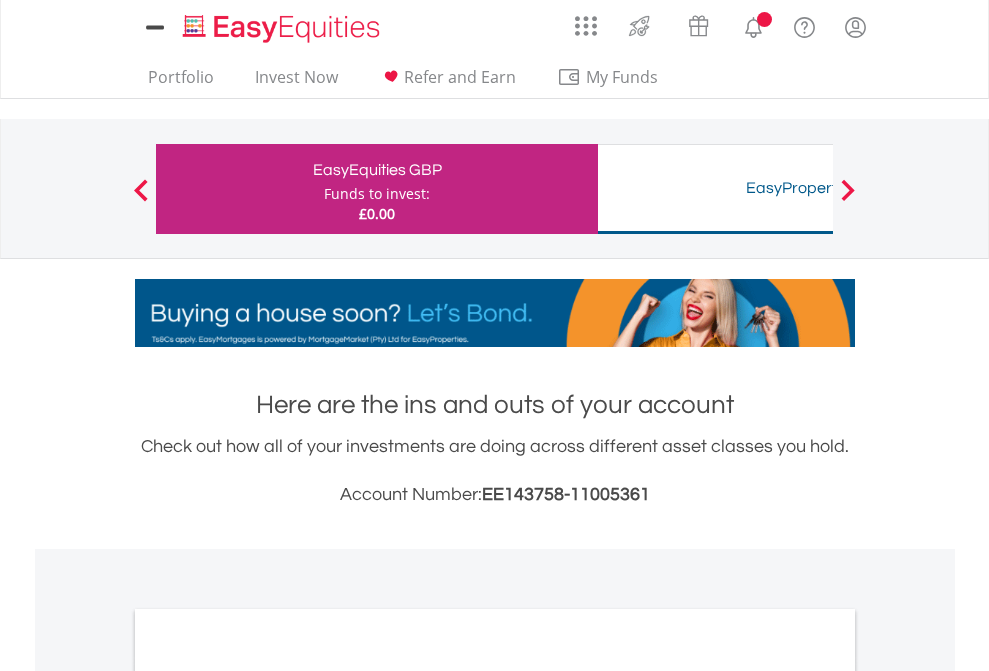 click on "All Holdings" at bounding box center (268, 1096) 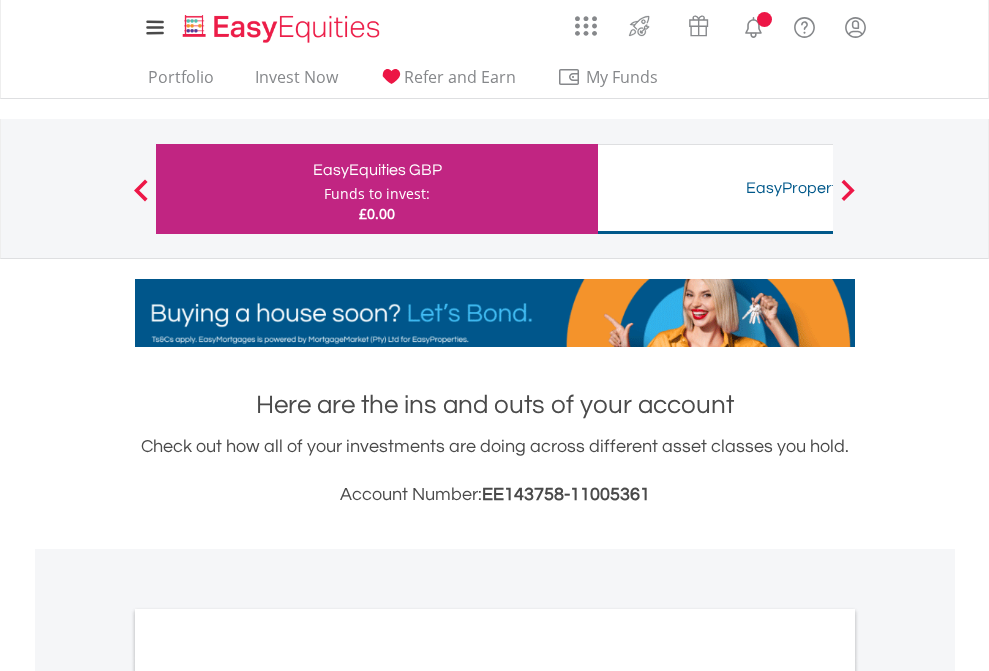 scroll, scrollTop: 1202, scrollLeft: 0, axis: vertical 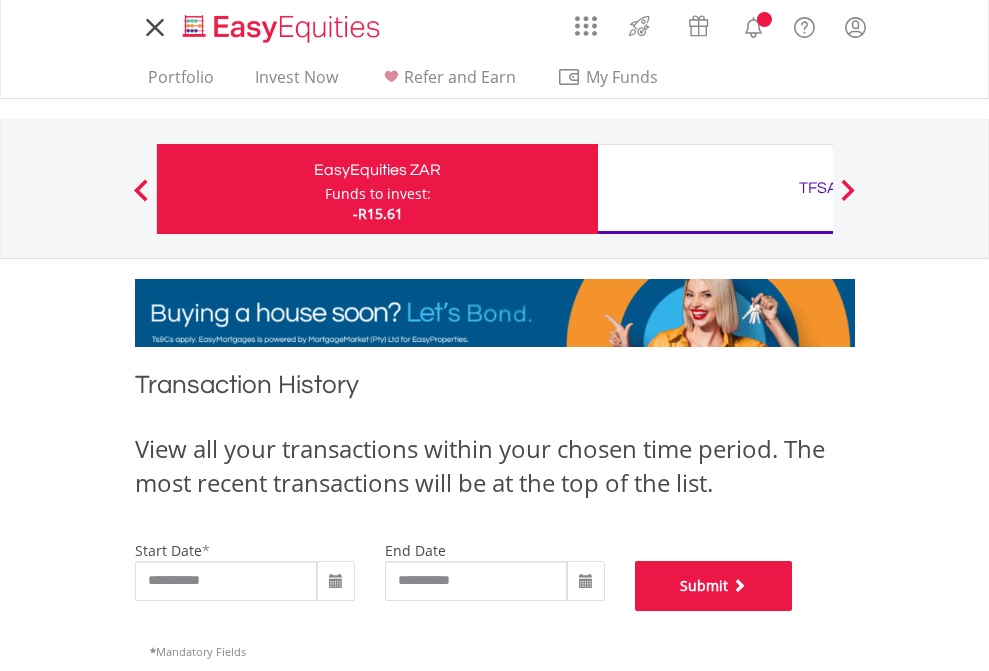 click on "Submit" at bounding box center [714, 586] 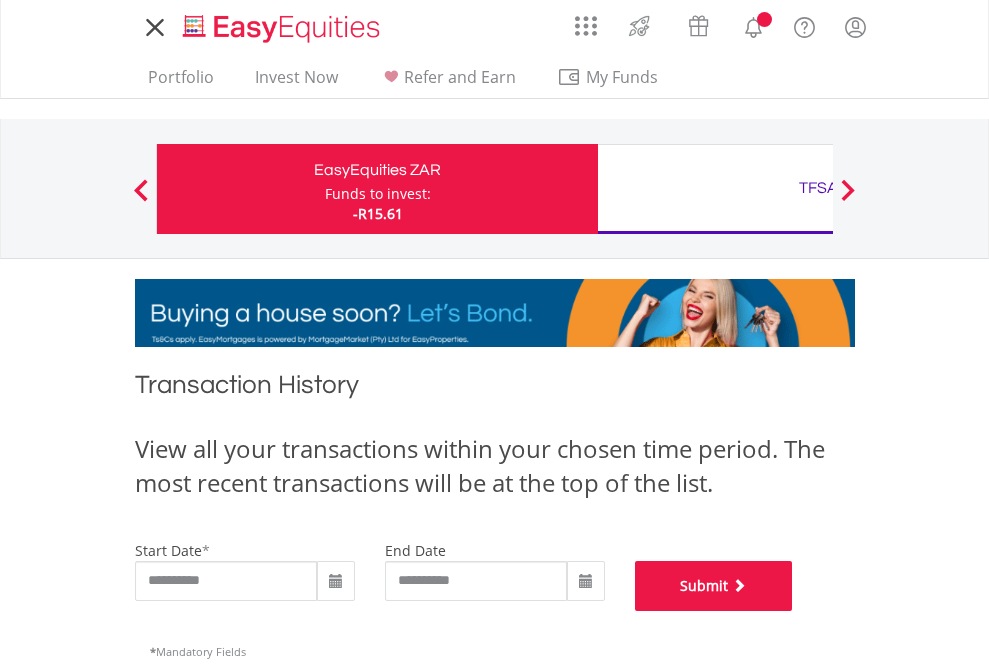 scroll, scrollTop: 811, scrollLeft: 0, axis: vertical 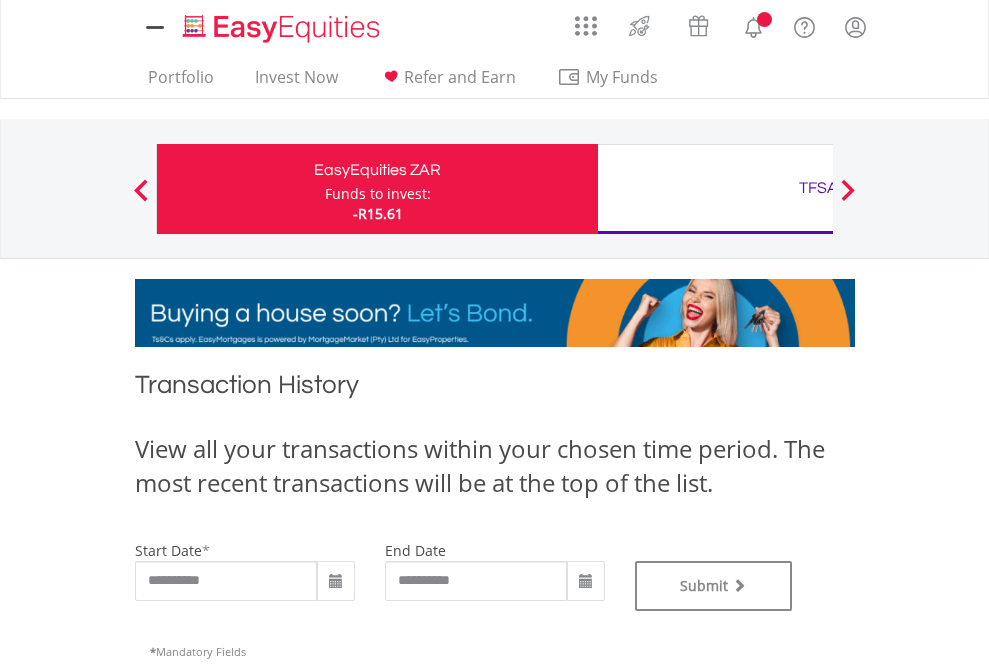 click on "TFSA" at bounding box center [818, 188] 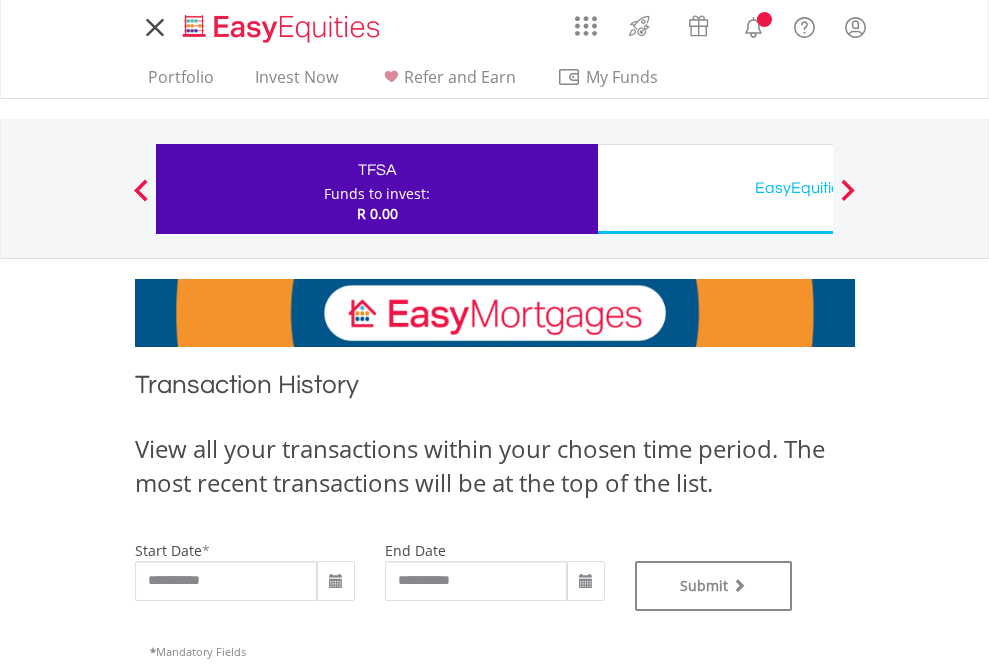 scroll, scrollTop: 0, scrollLeft: 0, axis: both 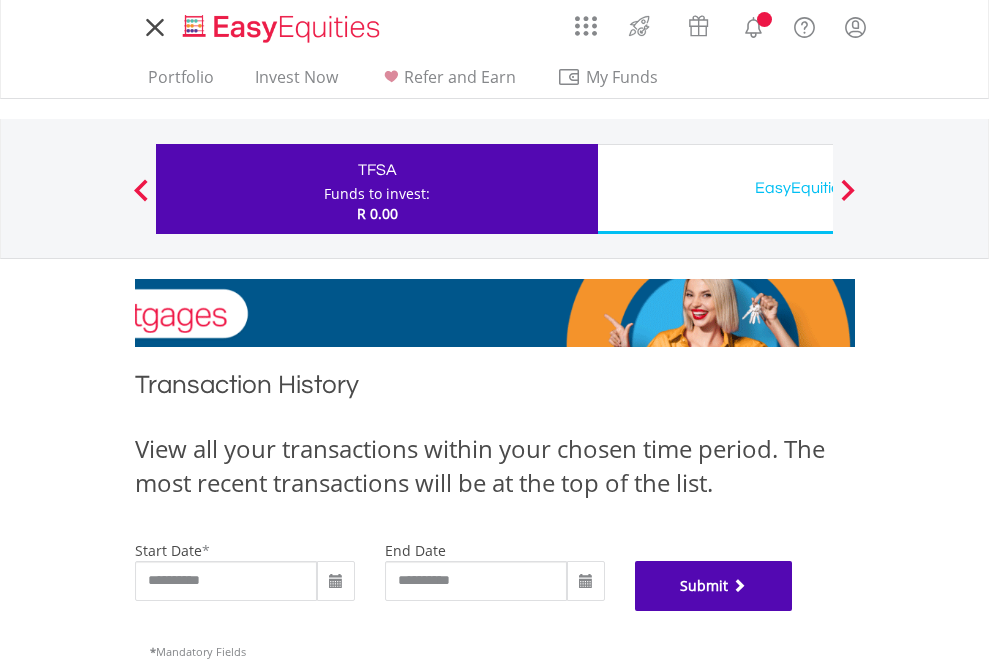 click on "Submit" at bounding box center [714, 586] 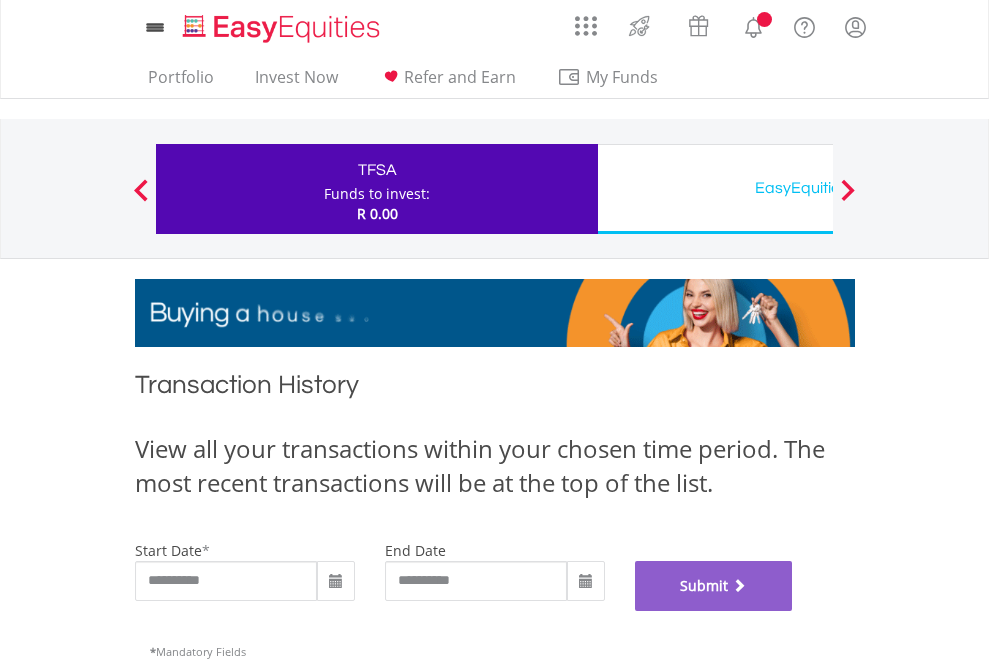 scroll, scrollTop: 811, scrollLeft: 0, axis: vertical 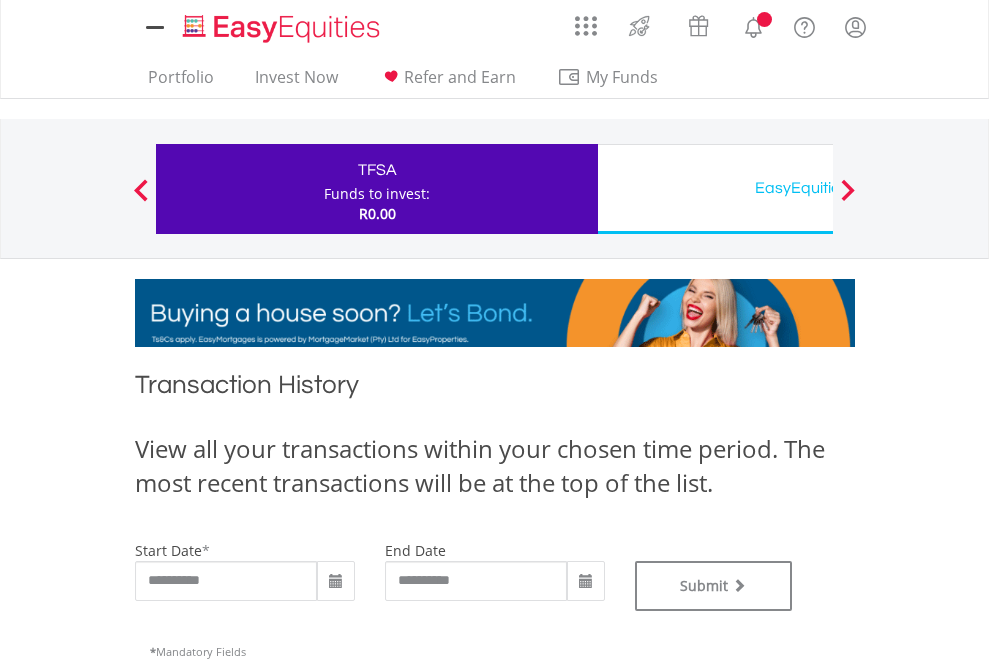 click on "EasyEquities USD" at bounding box center [818, 188] 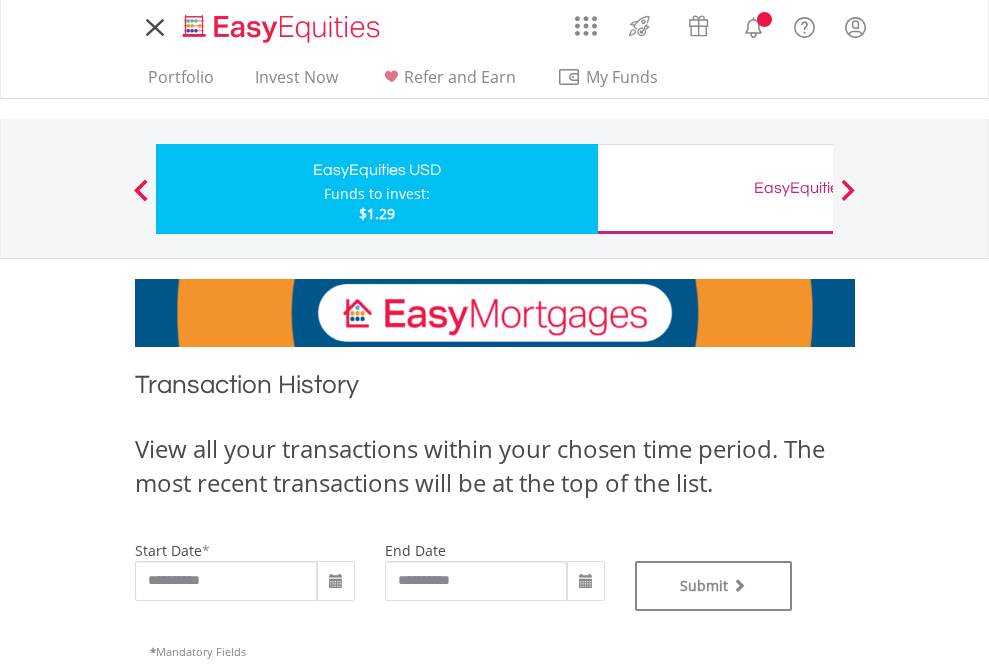 scroll, scrollTop: 0, scrollLeft: 0, axis: both 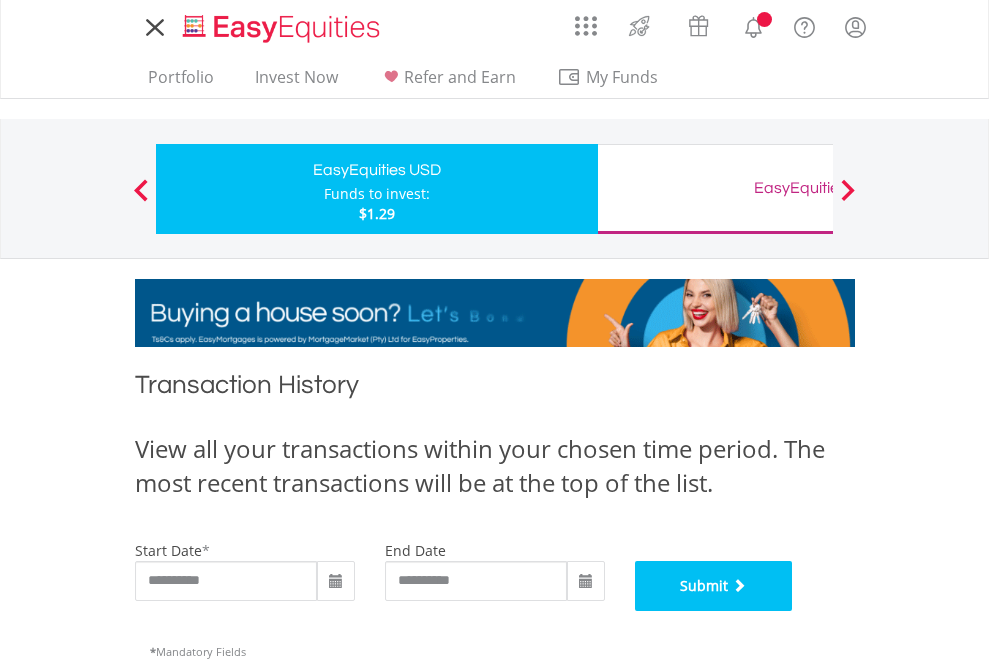 click on "Submit" at bounding box center (714, 586) 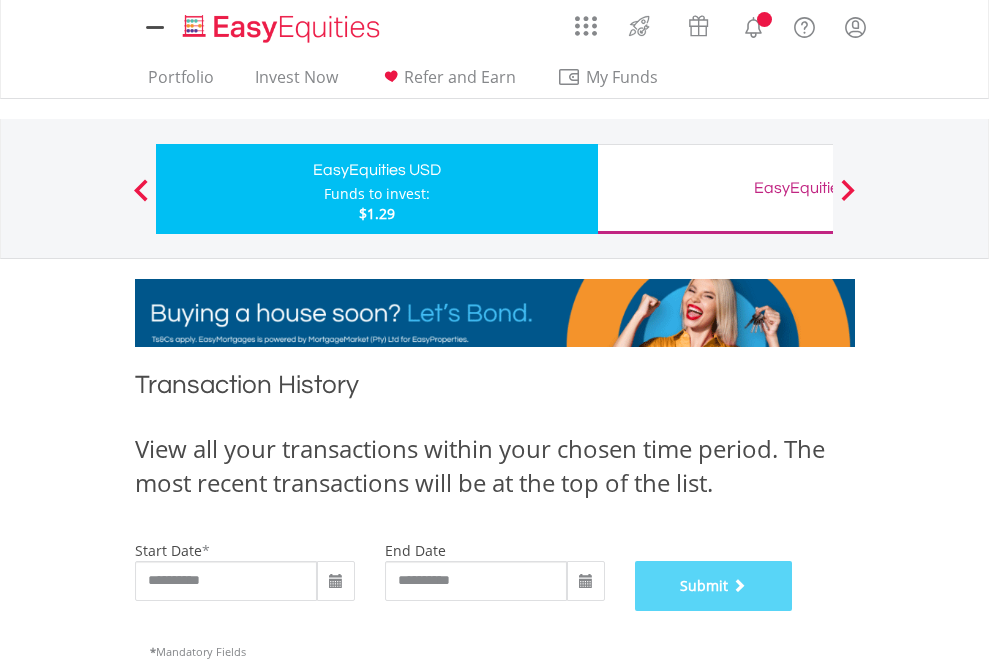 scroll, scrollTop: 811, scrollLeft: 0, axis: vertical 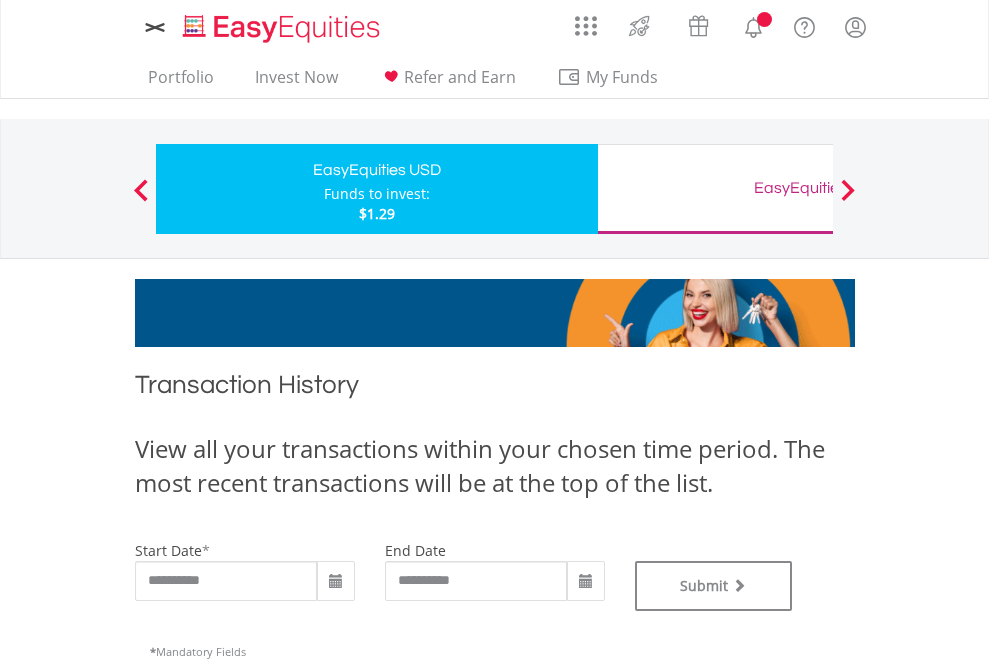 click on "EasyEquities GBP" at bounding box center [818, 188] 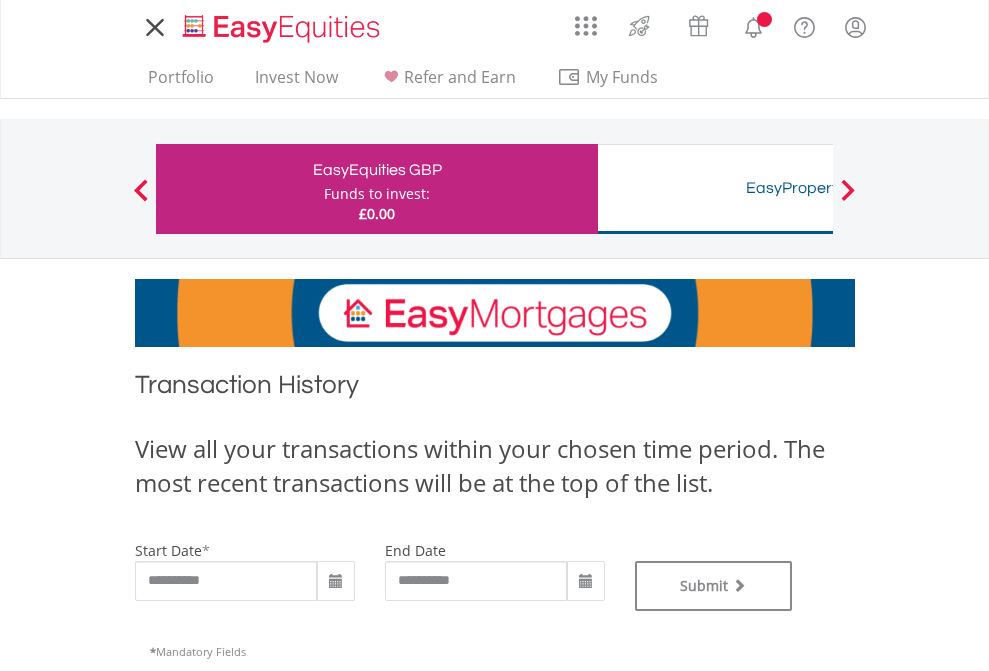 scroll, scrollTop: 0, scrollLeft: 0, axis: both 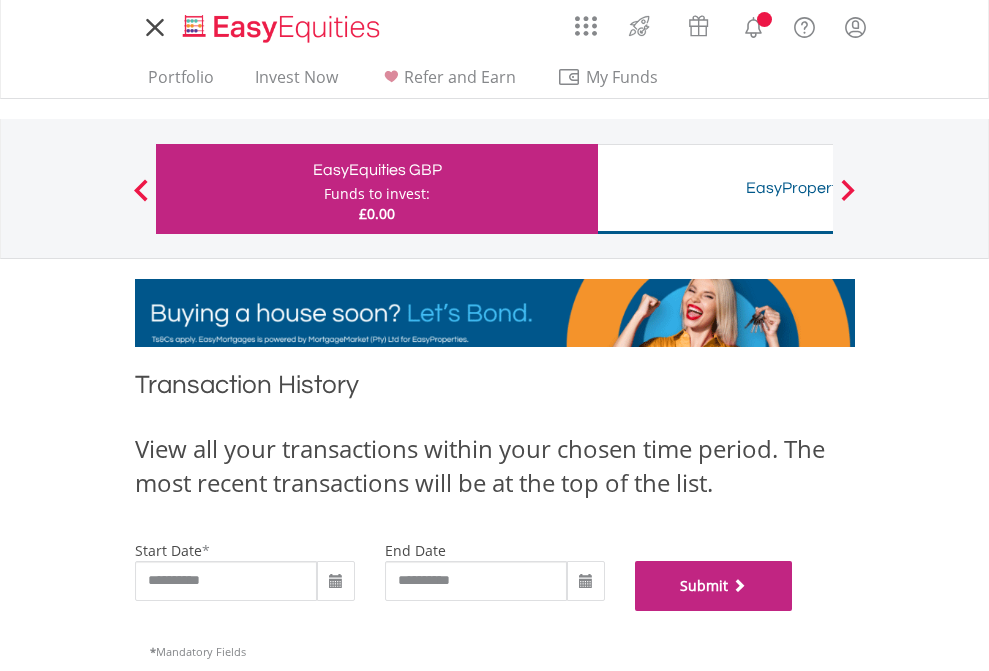 click on "Submit" at bounding box center (714, 586) 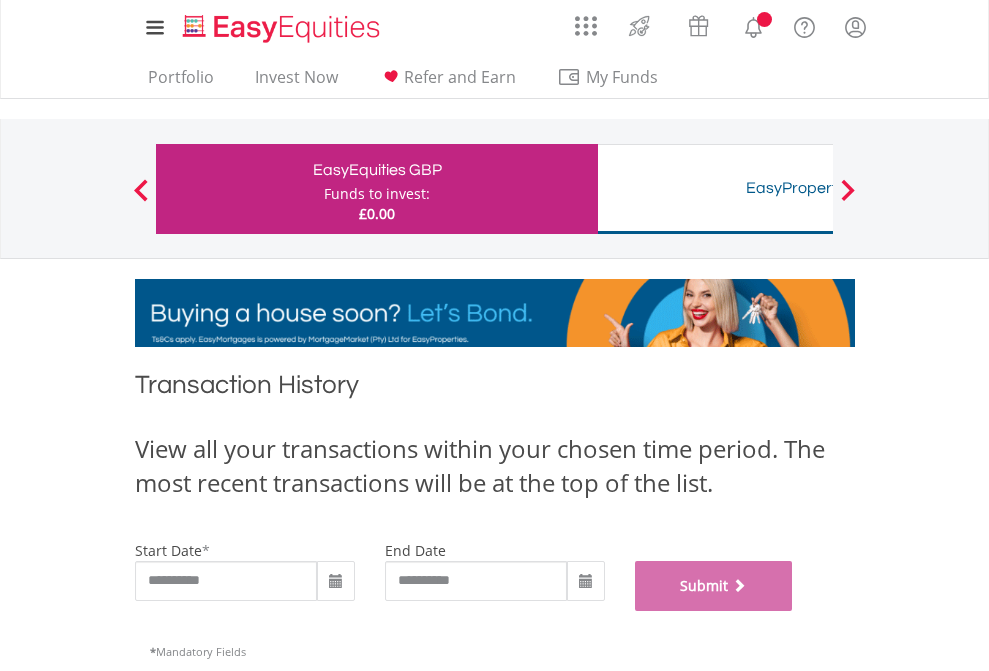 scroll, scrollTop: 811, scrollLeft: 0, axis: vertical 